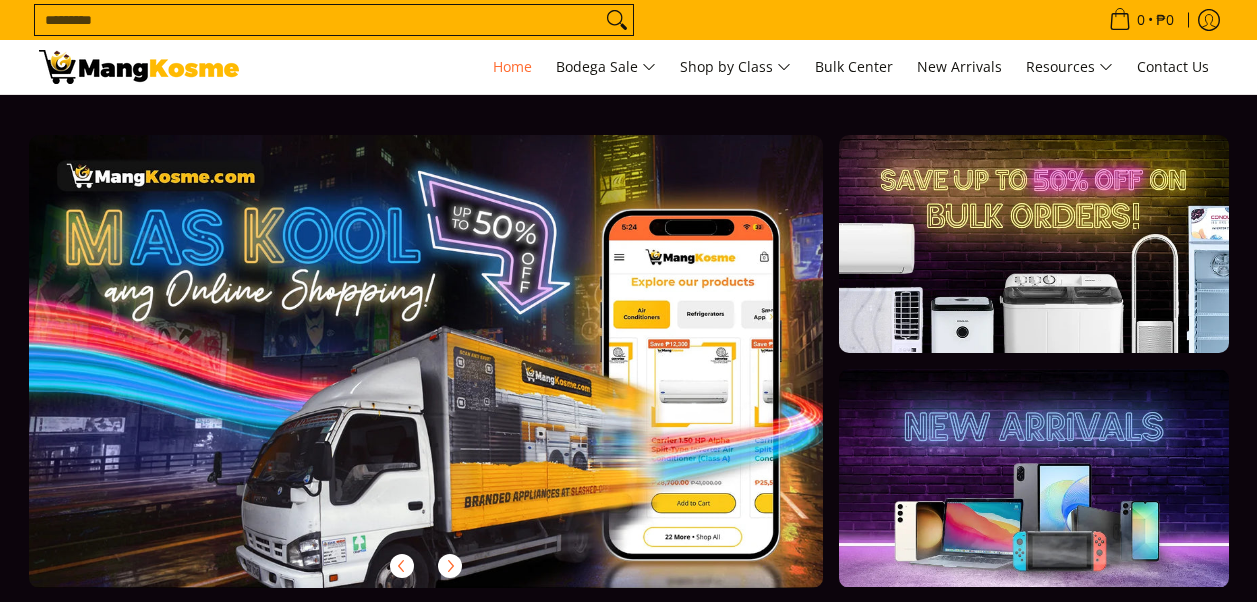 scroll, scrollTop: 0, scrollLeft: 0, axis: both 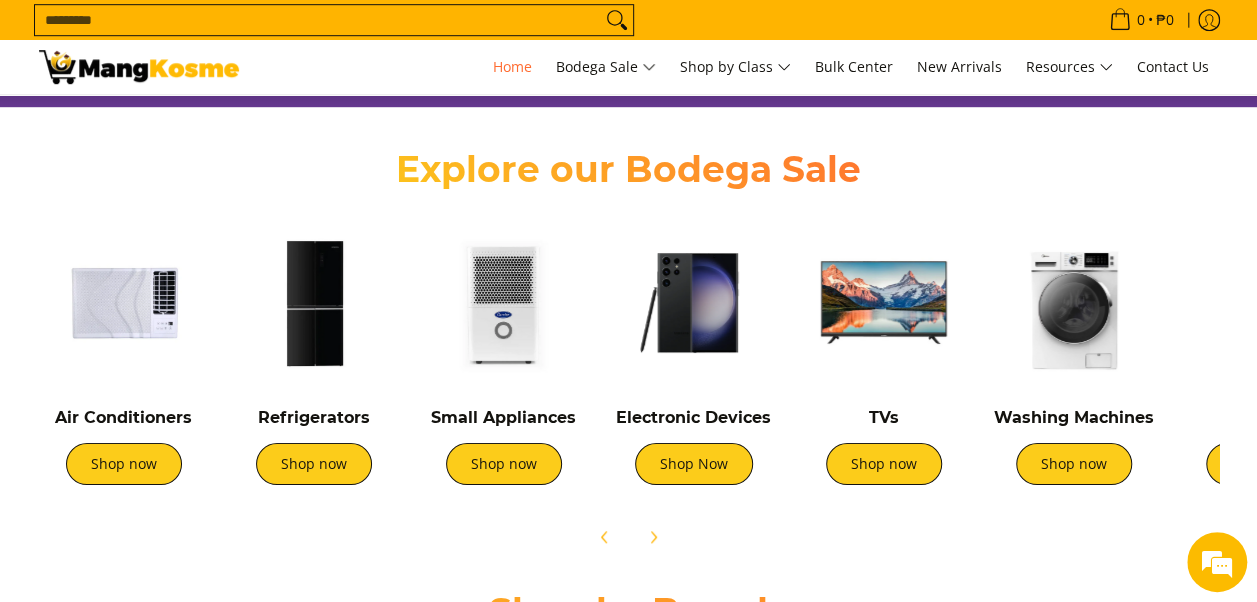 click at bounding box center [124, 303] 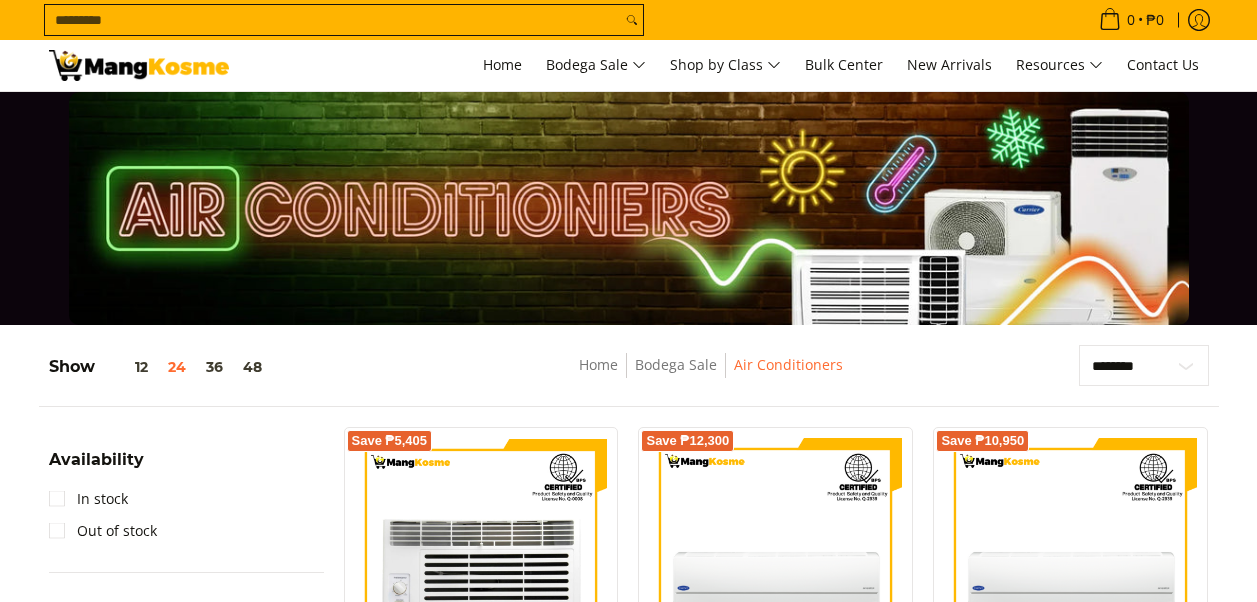 scroll, scrollTop: 0, scrollLeft: 0, axis: both 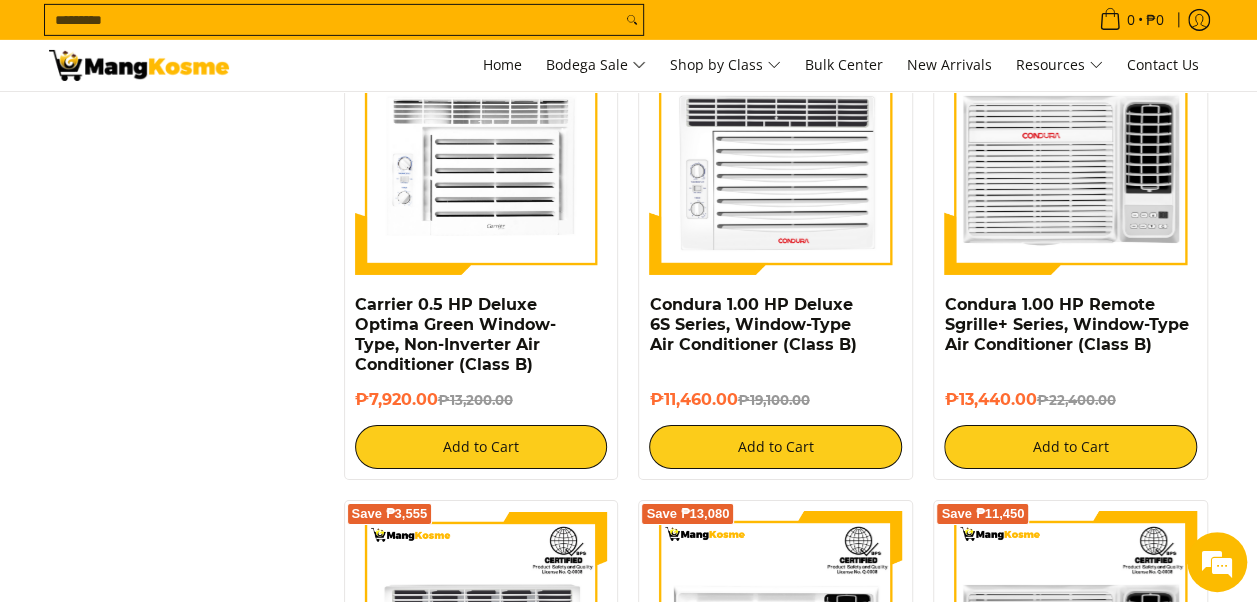 click on "**********" at bounding box center (628, -941) 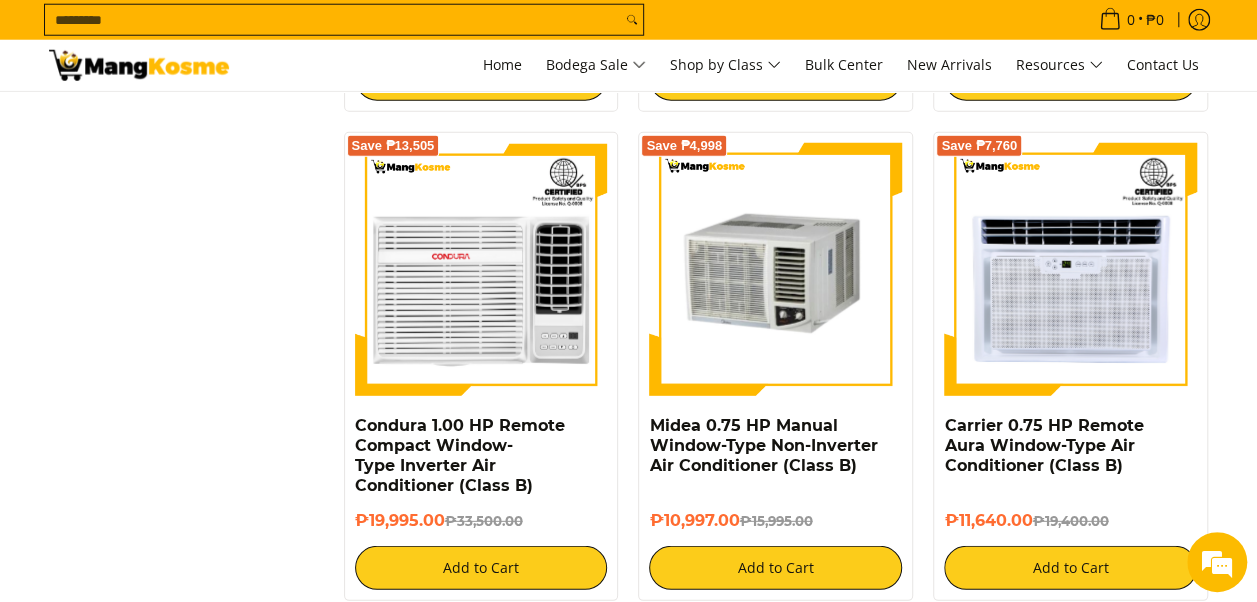 scroll, scrollTop: 2686, scrollLeft: 0, axis: vertical 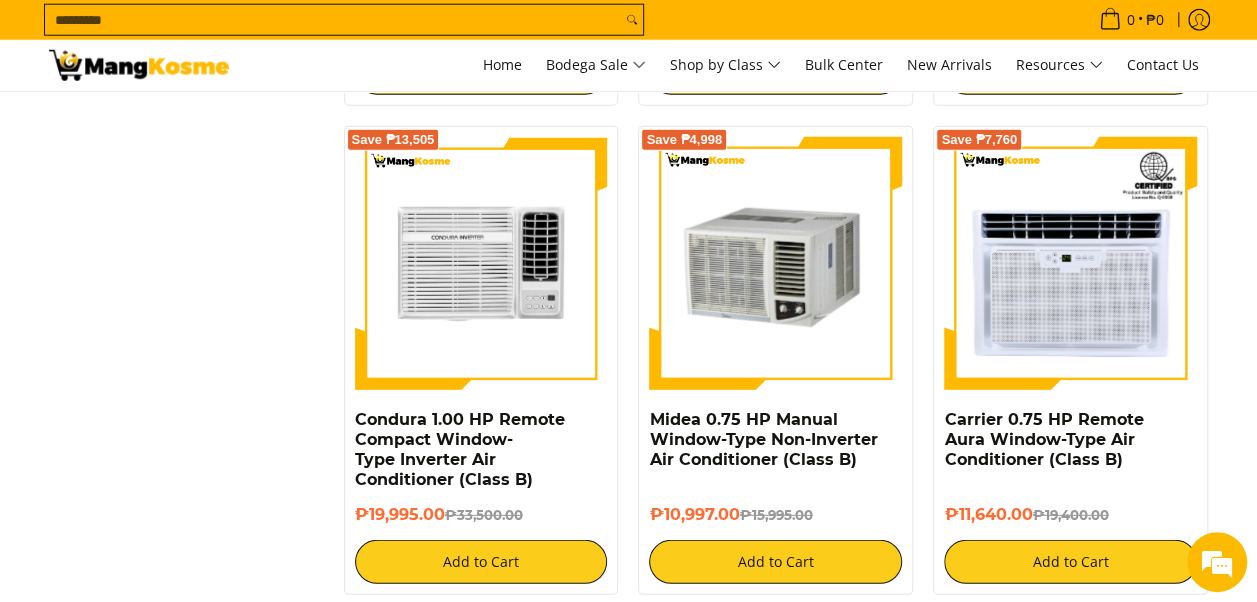 click at bounding box center [481, 263] 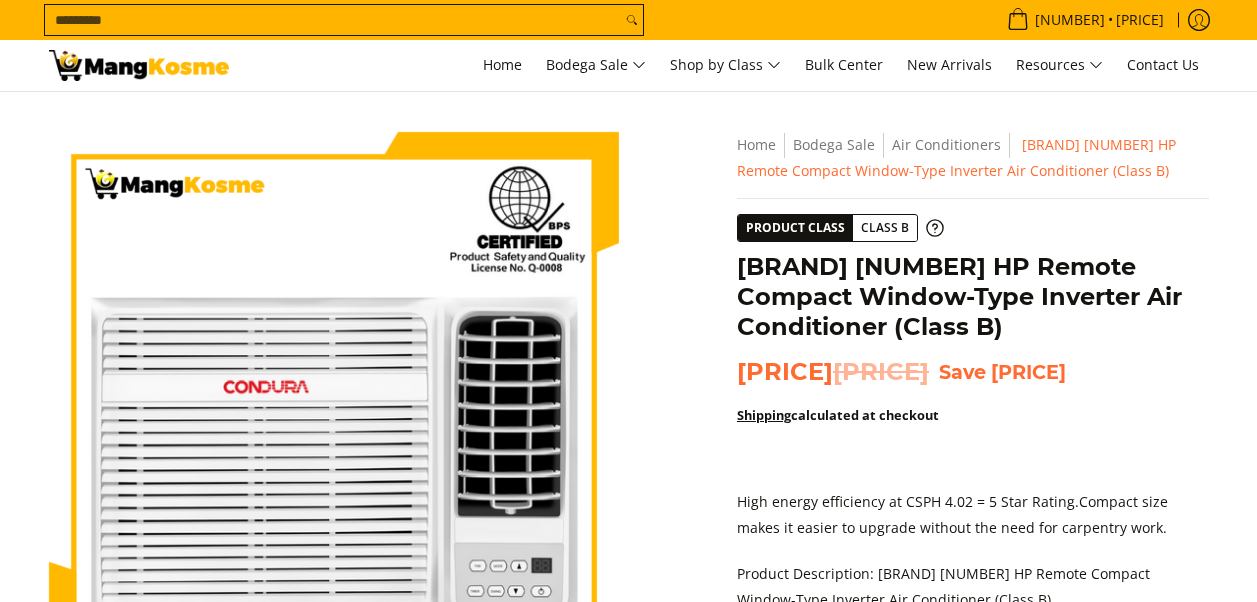 scroll, scrollTop: 0, scrollLeft: 0, axis: both 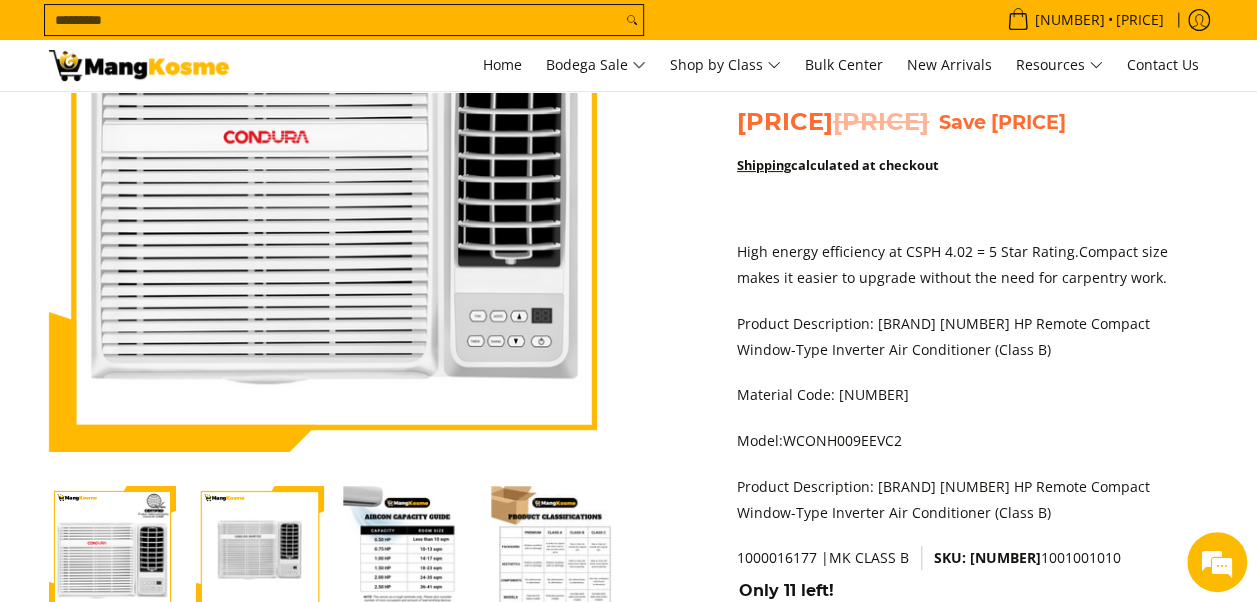 click on "Skip to Main Content
Enable zoom Disable zoom
Enable zoom Disable zoom
Enable zoom Disable zoom
Enable zoom Disable zoom
Enable zoom Disable zoom
Enable zoom Disable zoom
Enable zoom Disable zoom" at bounding box center (629, 583) 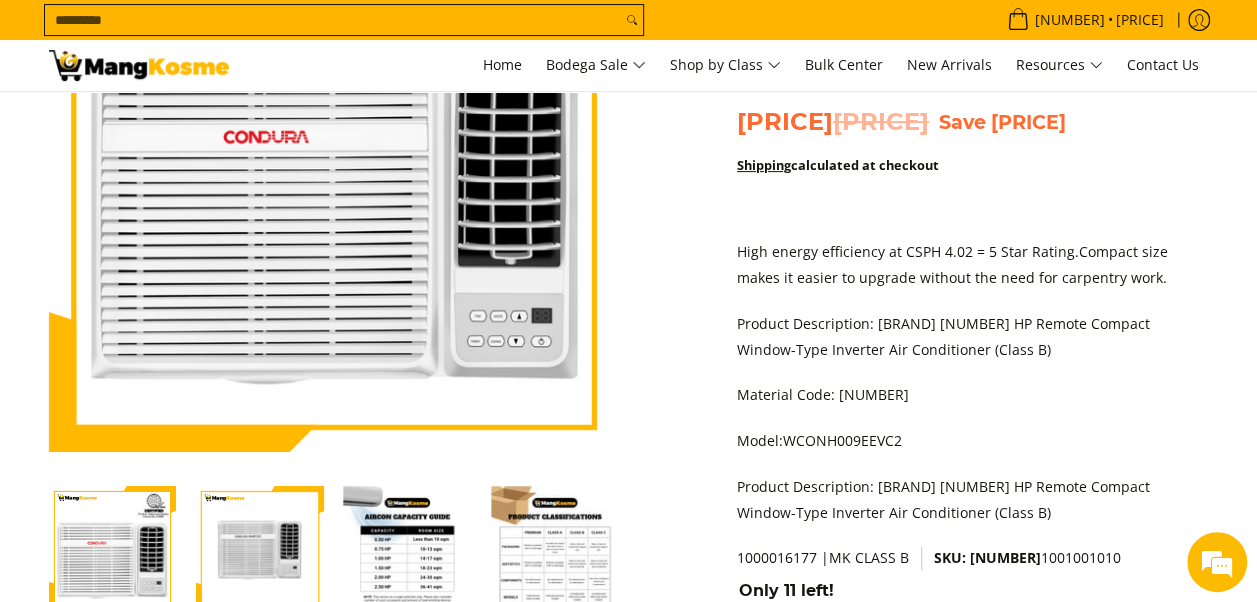 click on "Skip to Main Content
Enable zoom Disable zoom
Enable zoom Disable zoom
Enable zoom Disable zoom
Enable zoom Disable zoom
Enable zoom Disable zoom
Enable zoom Disable zoom
Enable zoom Disable zoom" at bounding box center (629, 583) 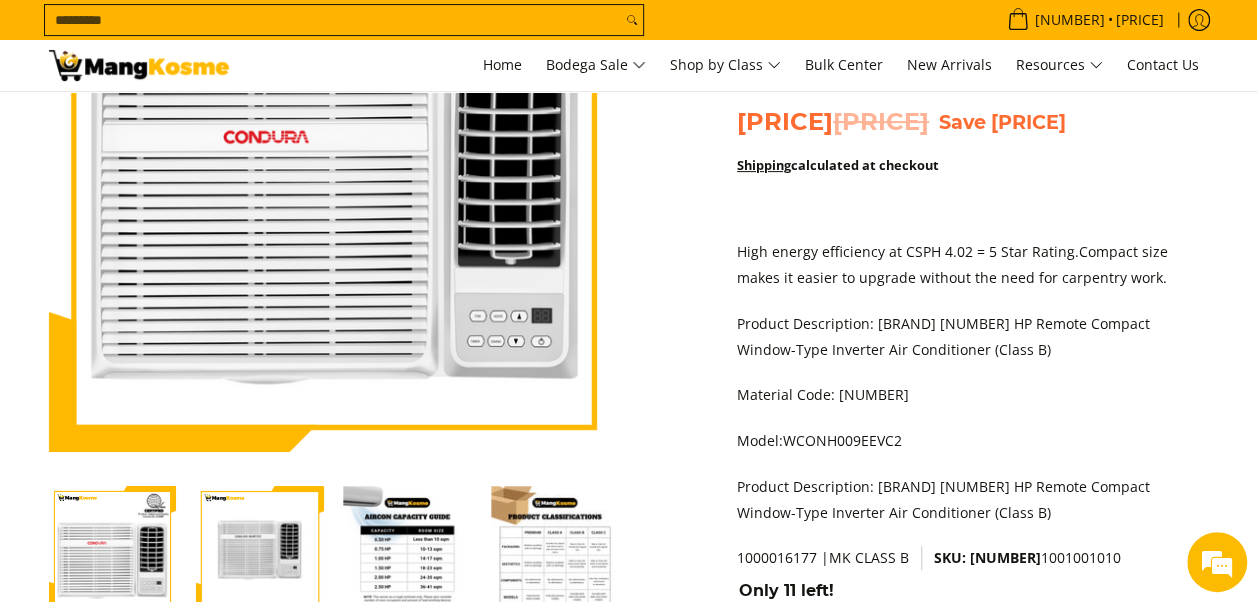 drag, startPoint x: 578, startPoint y: 395, endPoint x: 430, endPoint y: 387, distance: 148.21606 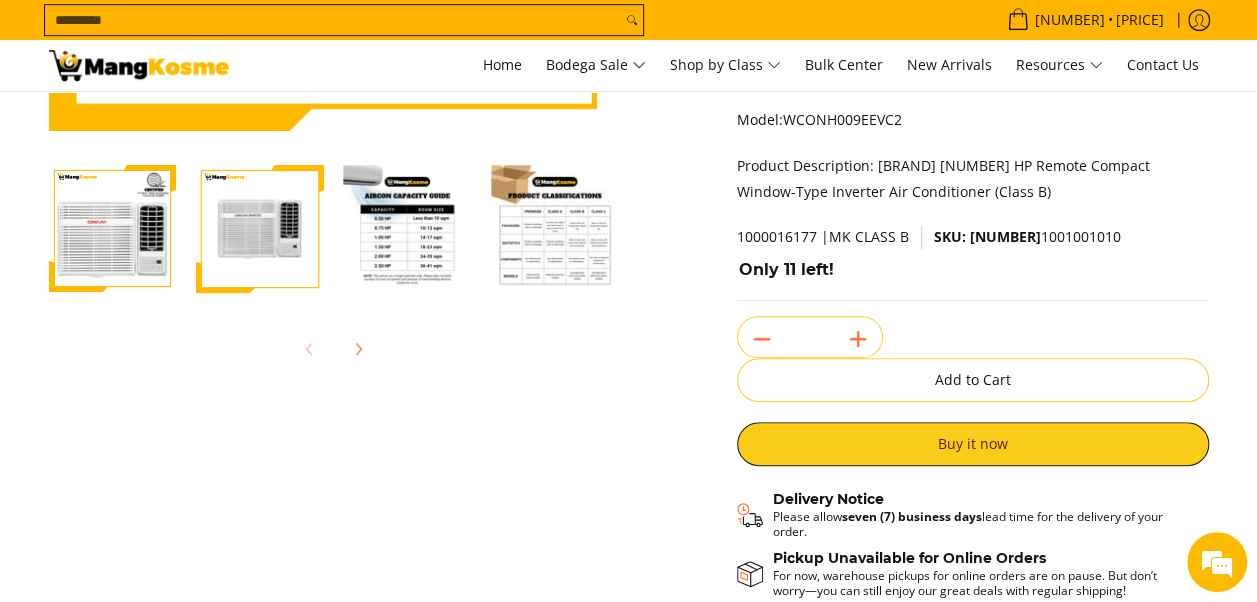 scroll, scrollTop: 574, scrollLeft: 0, axis: vertical 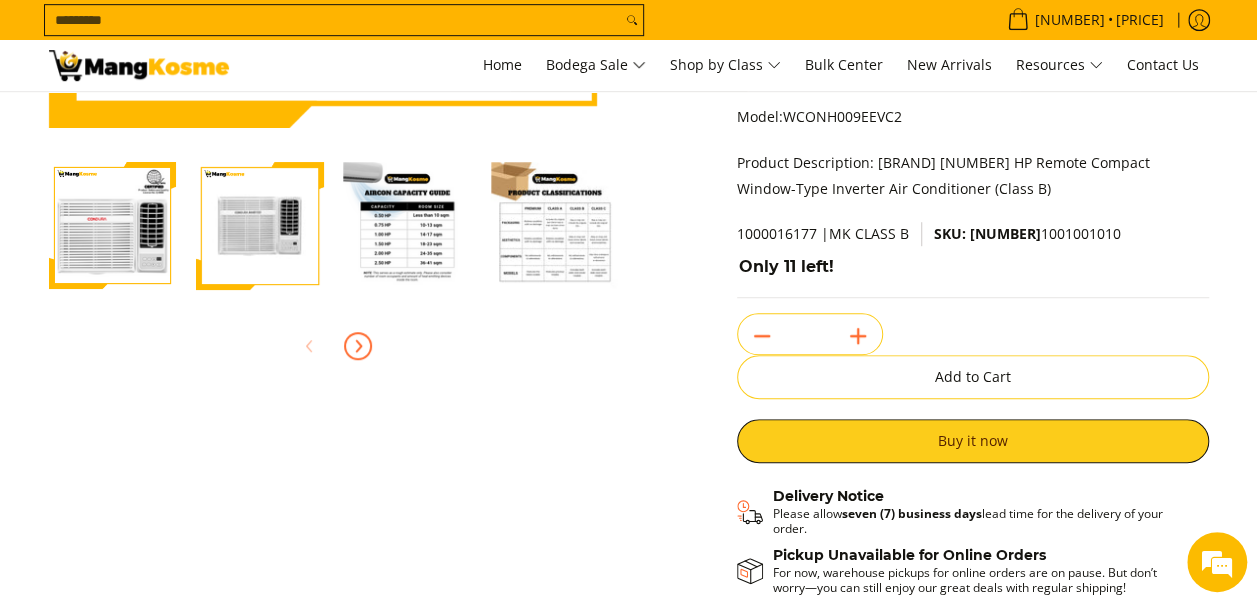 click at bounding box center (358, 346) 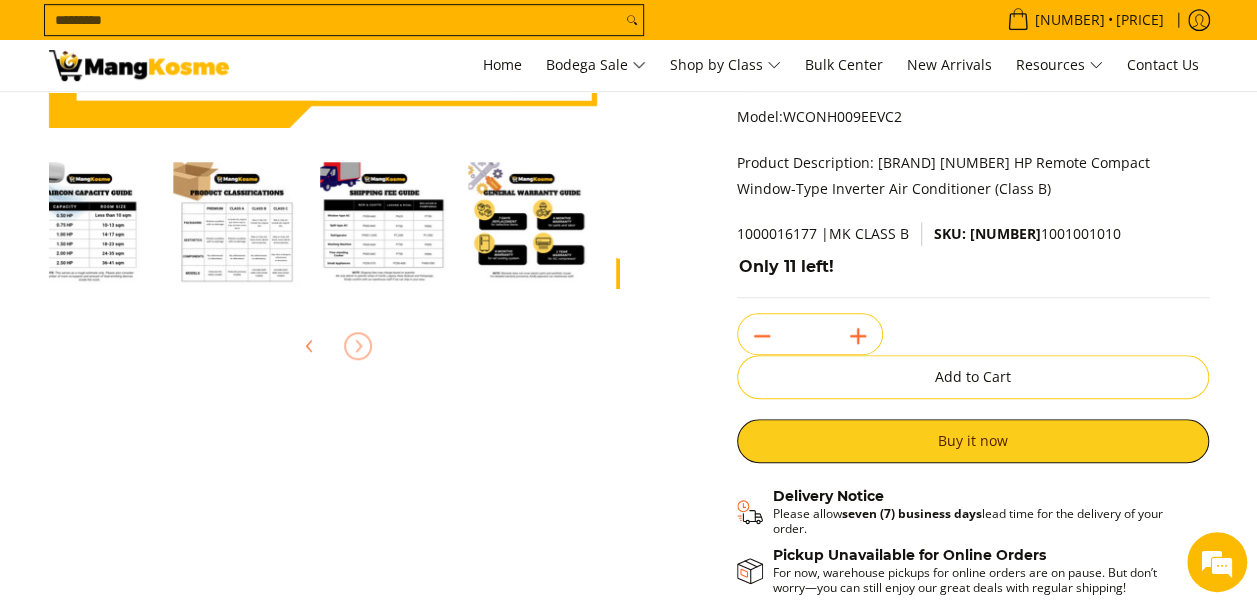 scroll, scrollTop: 0, scrollLeft: 442, axis: horizontal 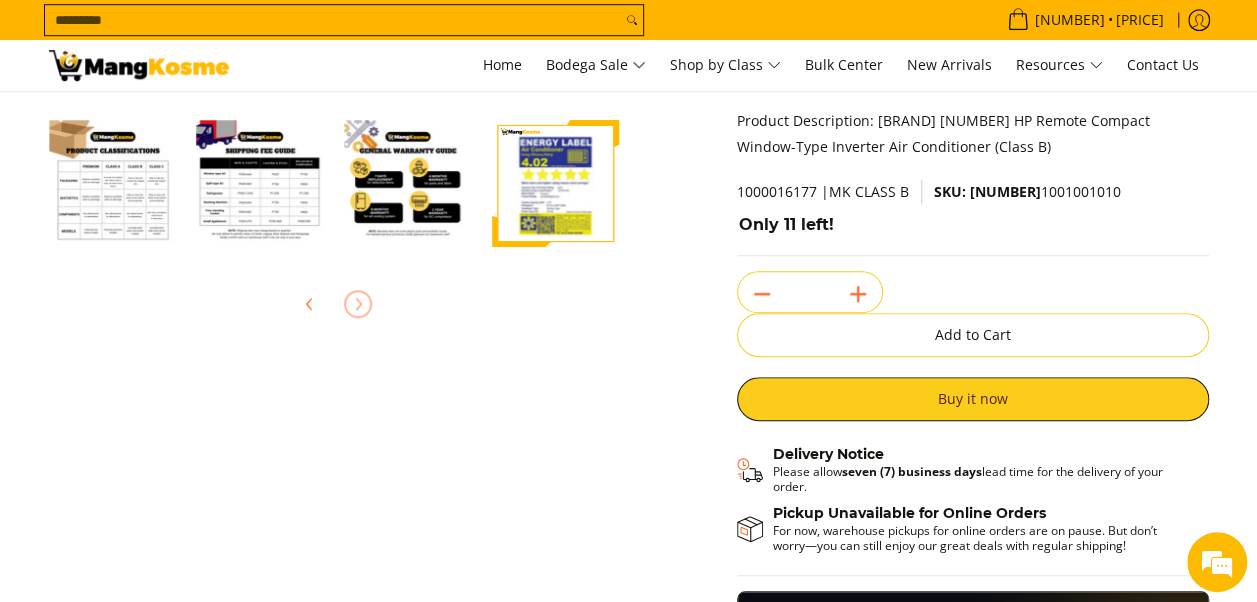 click at bounding box center (261, 184) 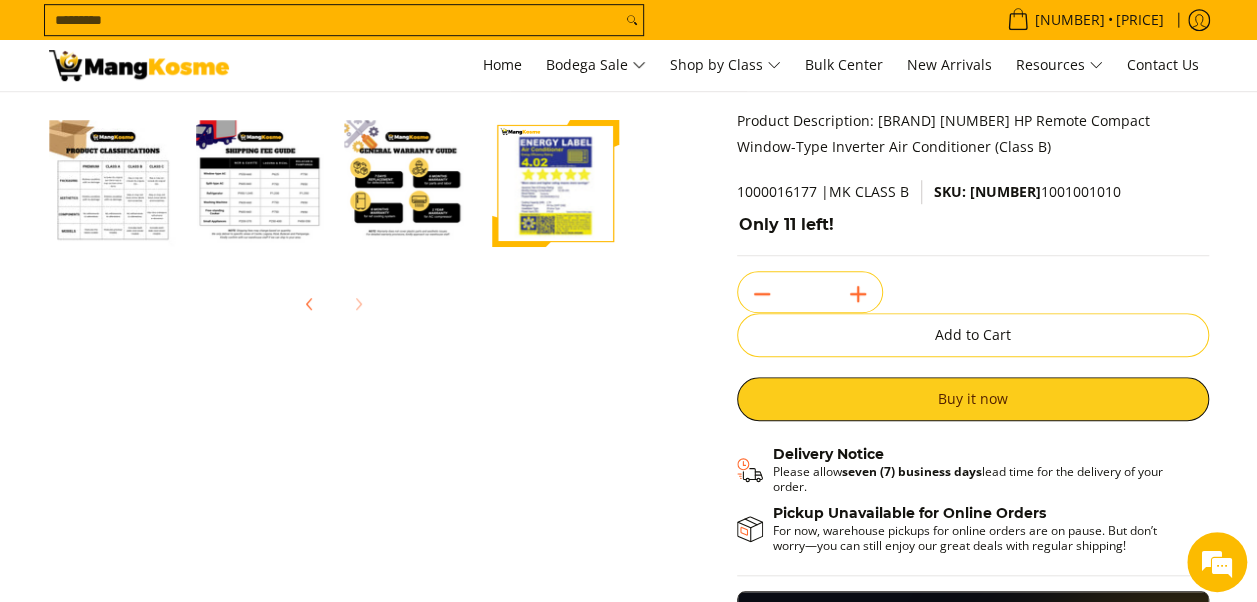 click at bounding box center (334, 304) 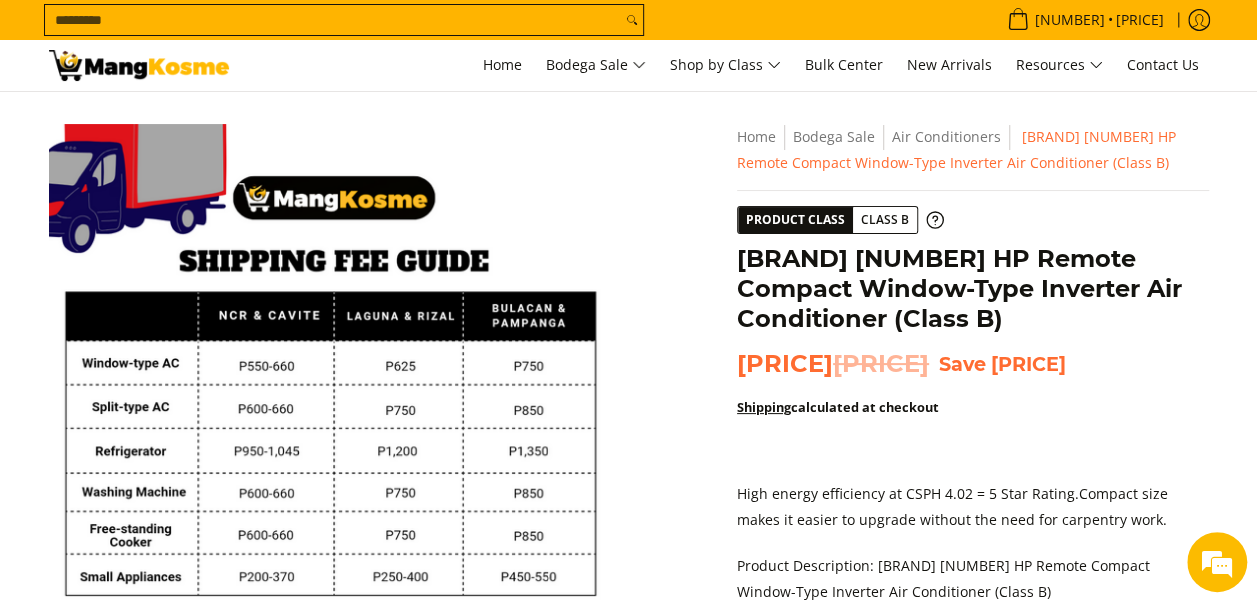 scroll, scrollTop: 0, scrollLeft: 0, axis: both 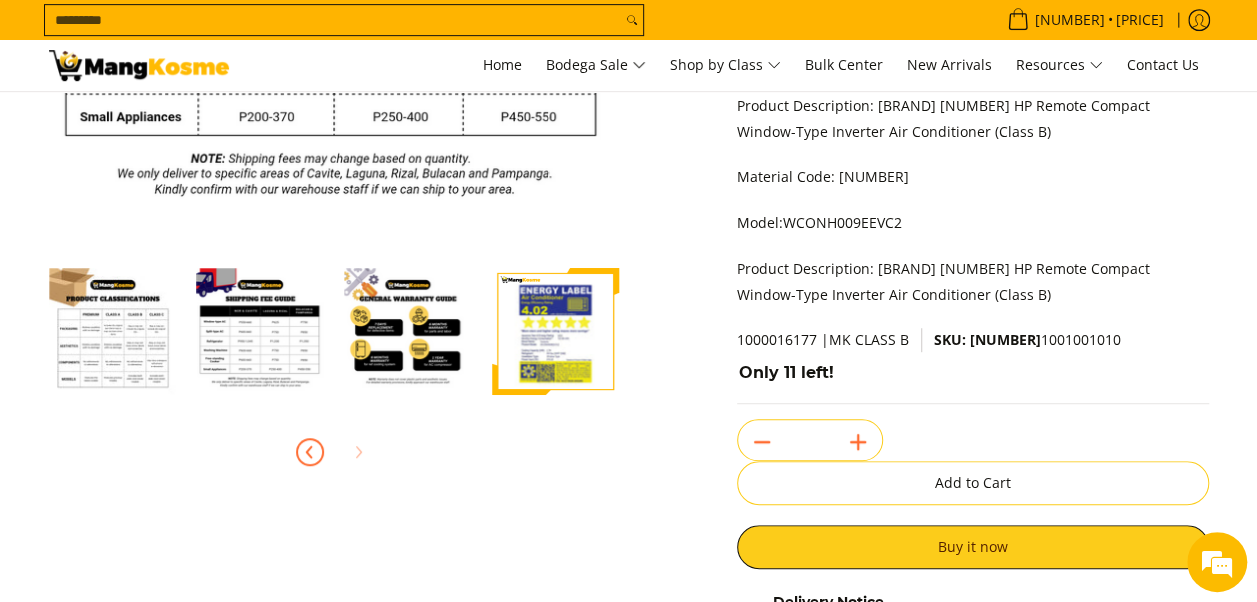 click at bounding box center (310, 452) 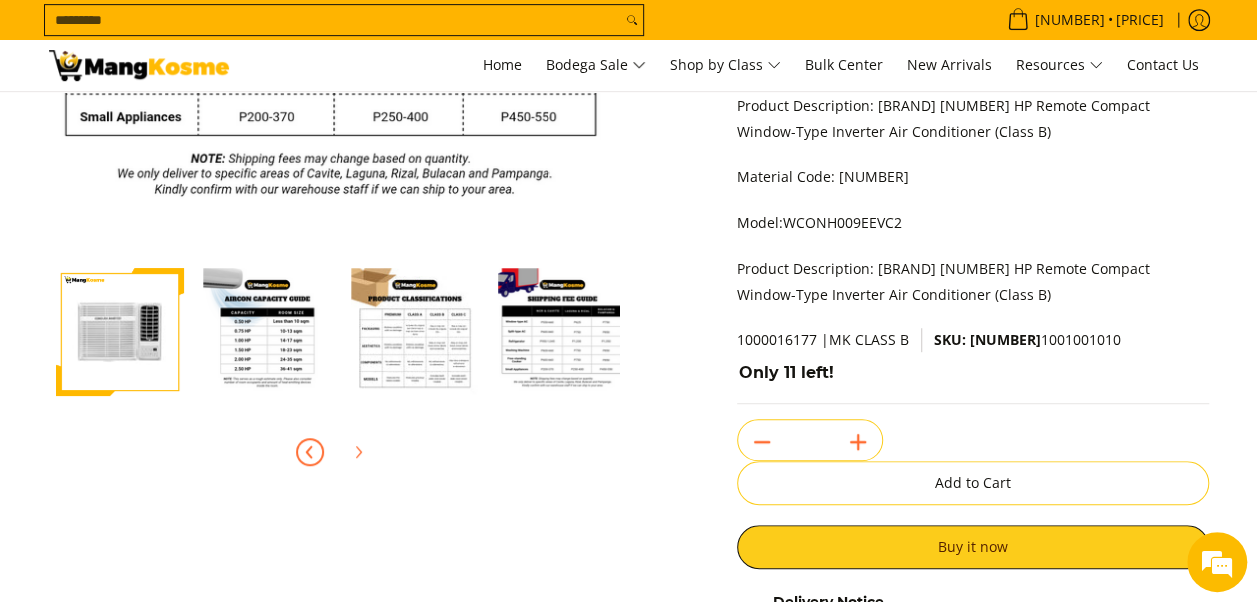 scroll, scrollTop: 0, scrollLeft: 0, axis: both 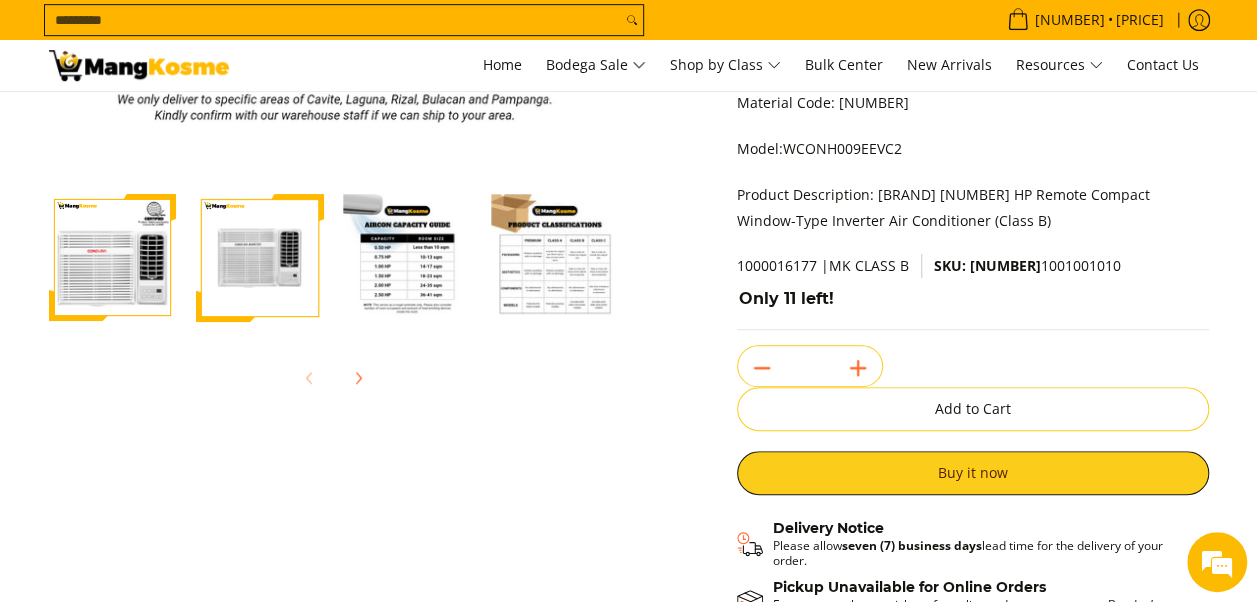 click at bounding box center [334, 378] 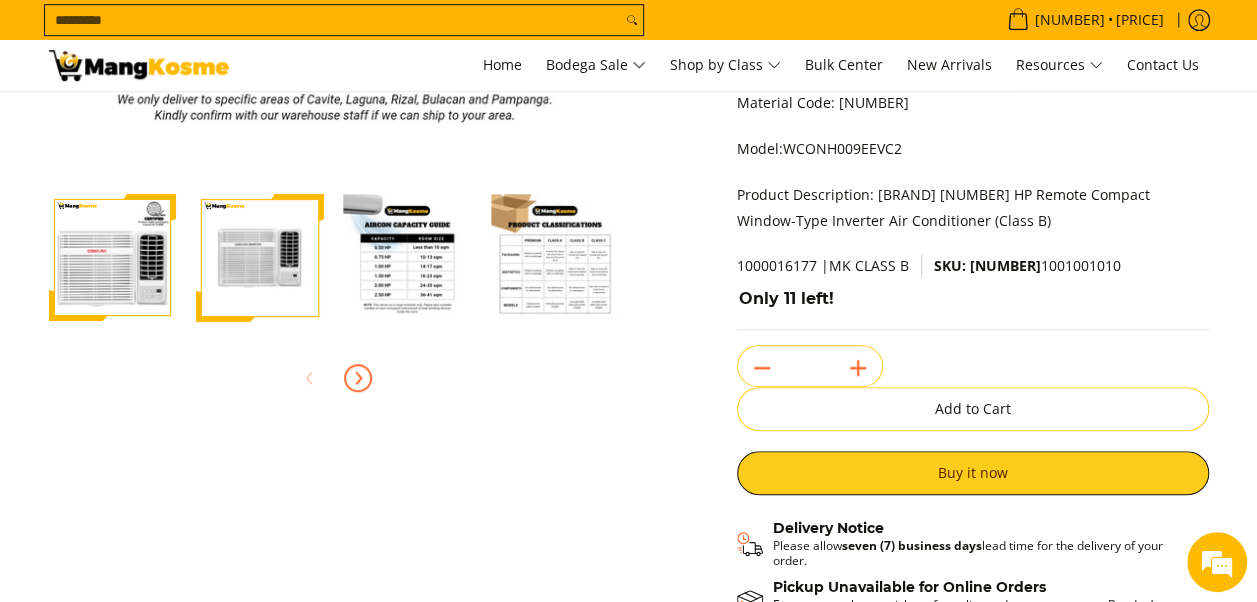 click at bounding box center [358, 378] 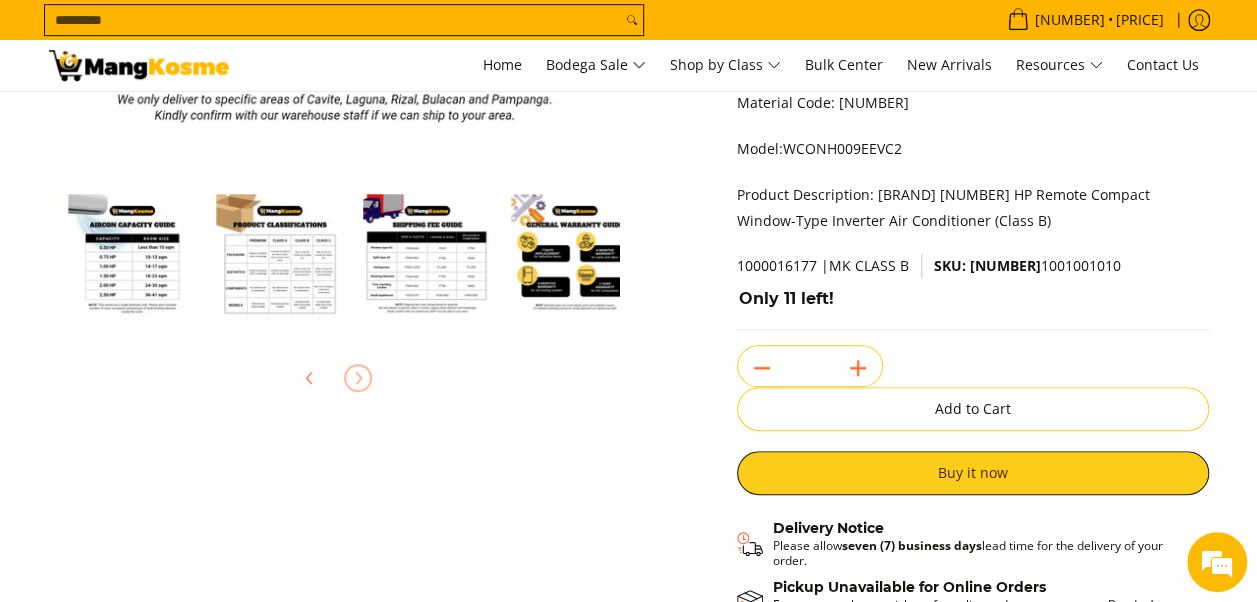 scroll, scrollTop: 0, scrollLeft: 442, axis: horizontal 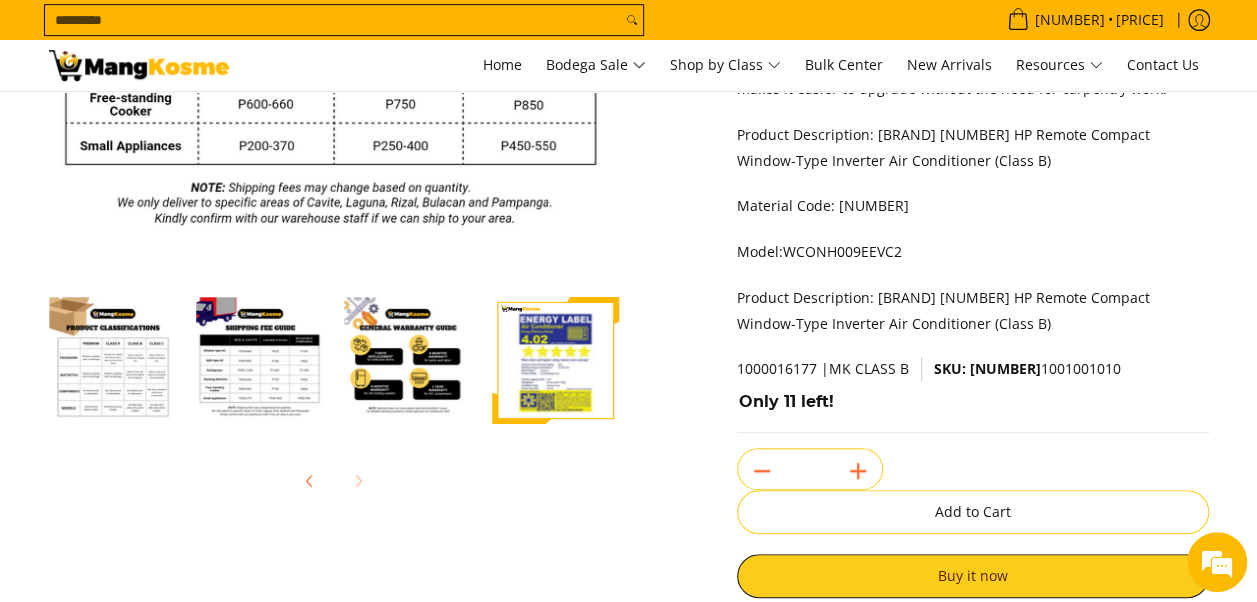 click at bounding box center [334, 481] 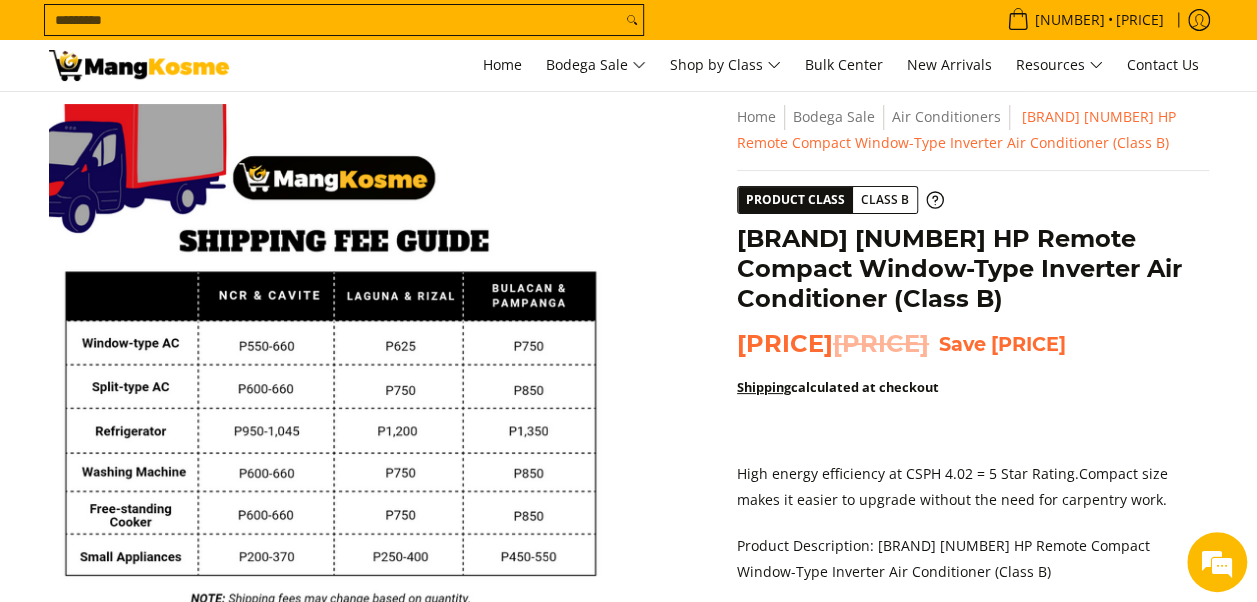 scroll, scrollTop: 0, scrollLeft: 0, axis: both 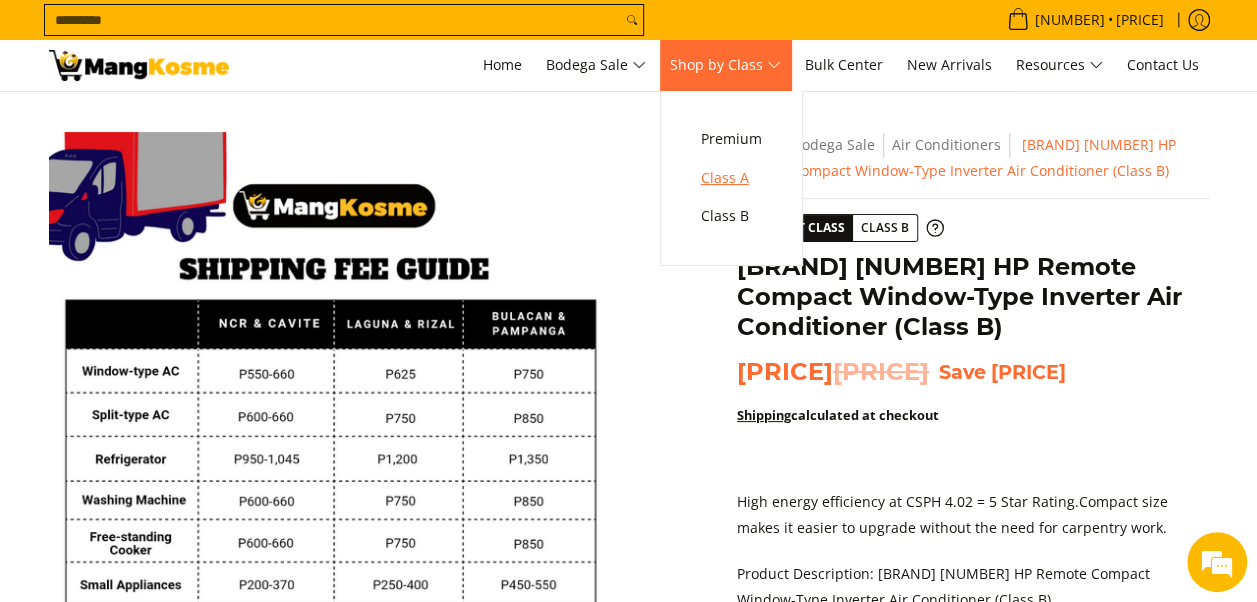 click on "Class A" at bounding box center [731, 178] 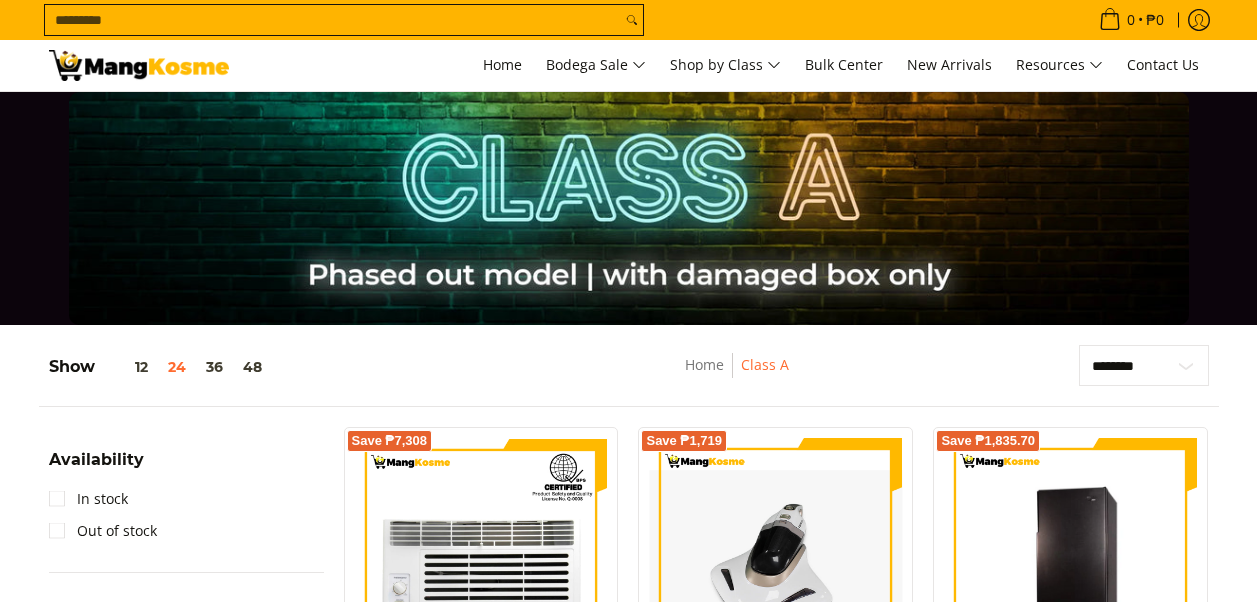 scroll, scrollTop: 0, scrollLeft: 0, axis: both 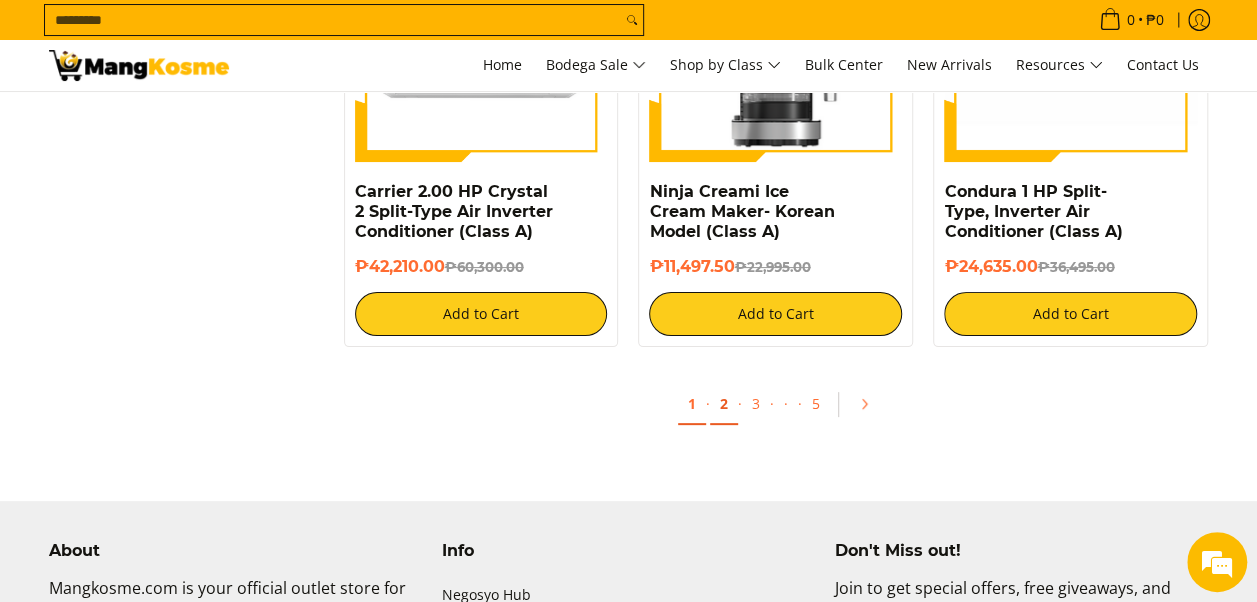click on "2" at bounding box center (724, 404) 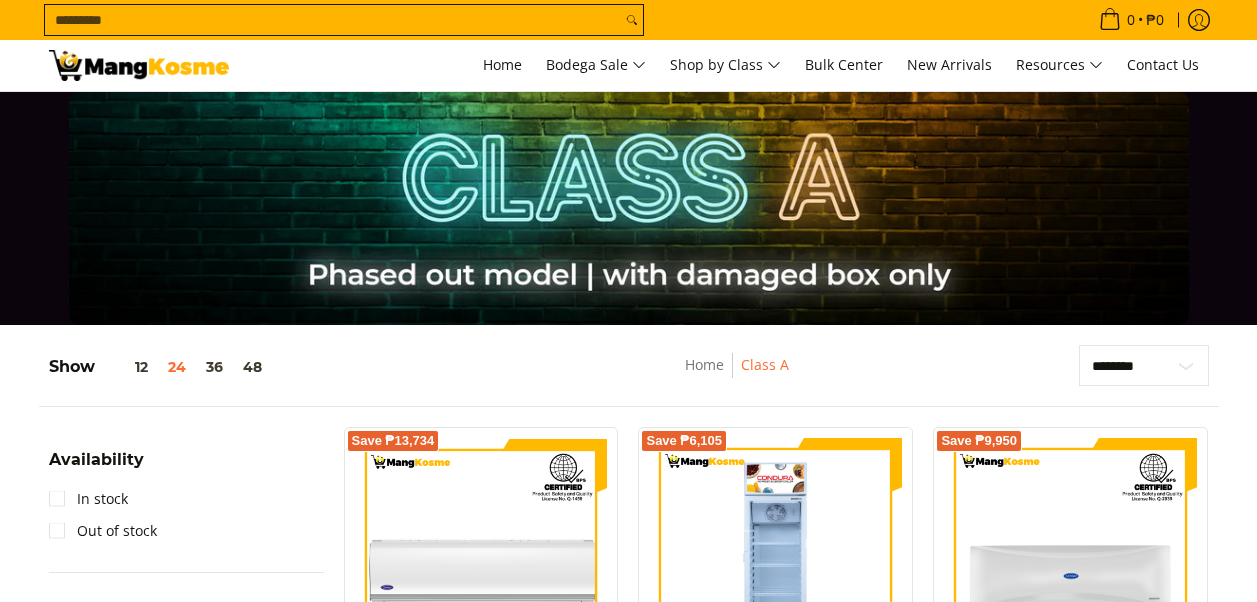 scroll, scrollTop: 0, scrollLeft: 0, axis: both 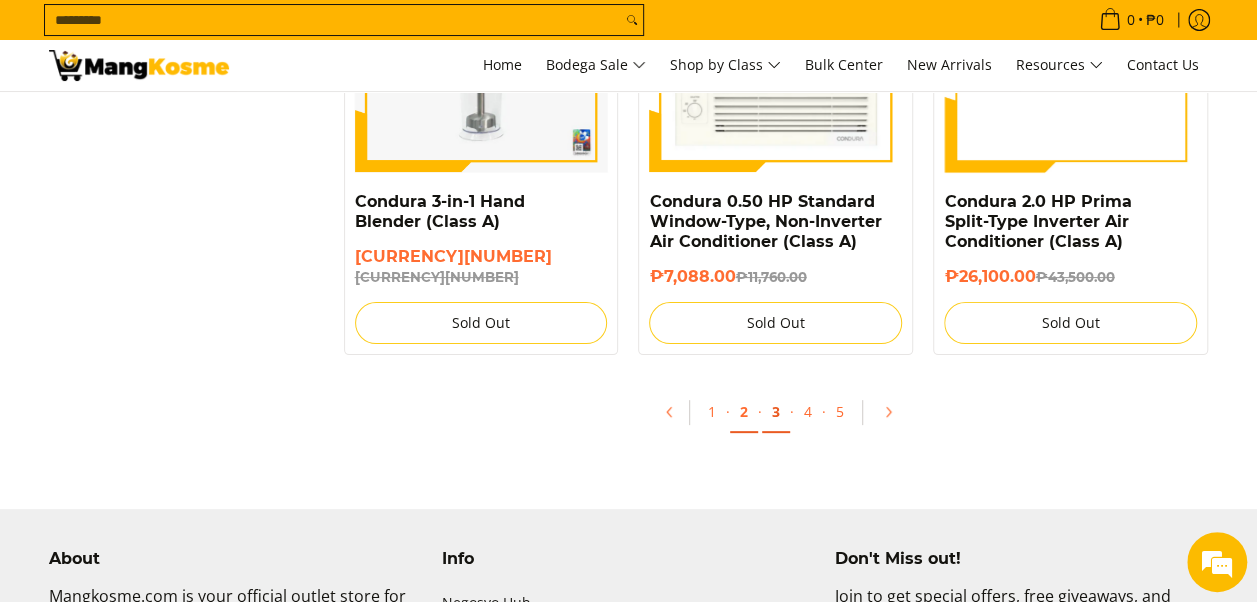 click on "3" at bounding box center (776, 412) 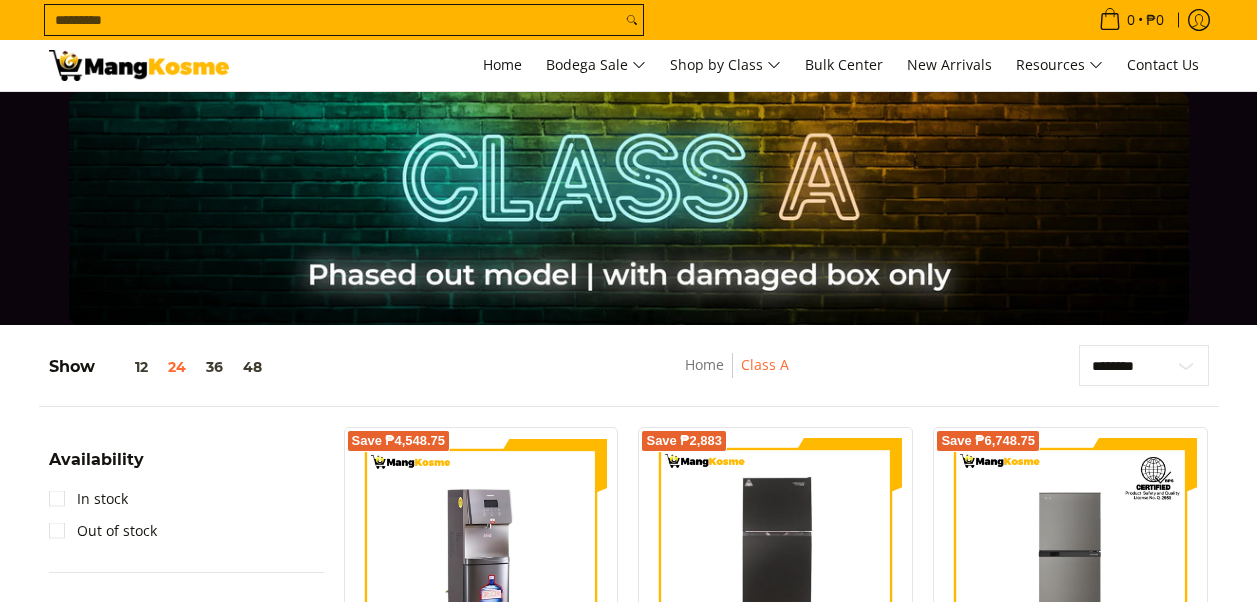 scroll, scrollTop: 0, scrollLeft: 0, axis: both 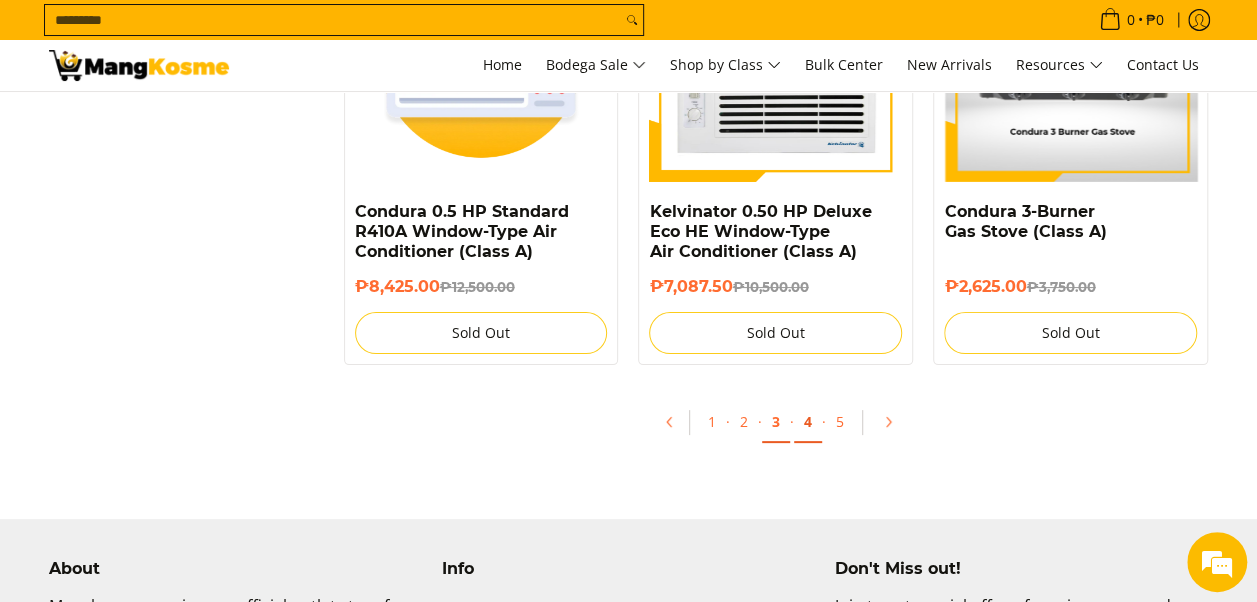 click on "4" at bounding box center (808, 422) 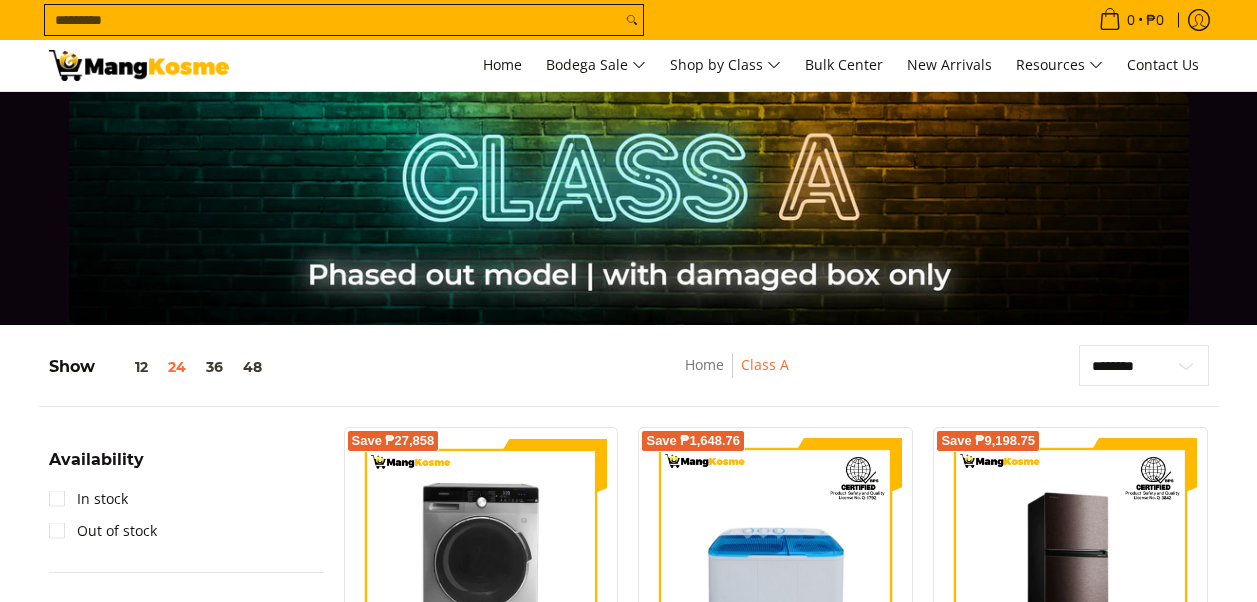 scroll, scrollTop: 0, scrollLeft: 0, axis: both 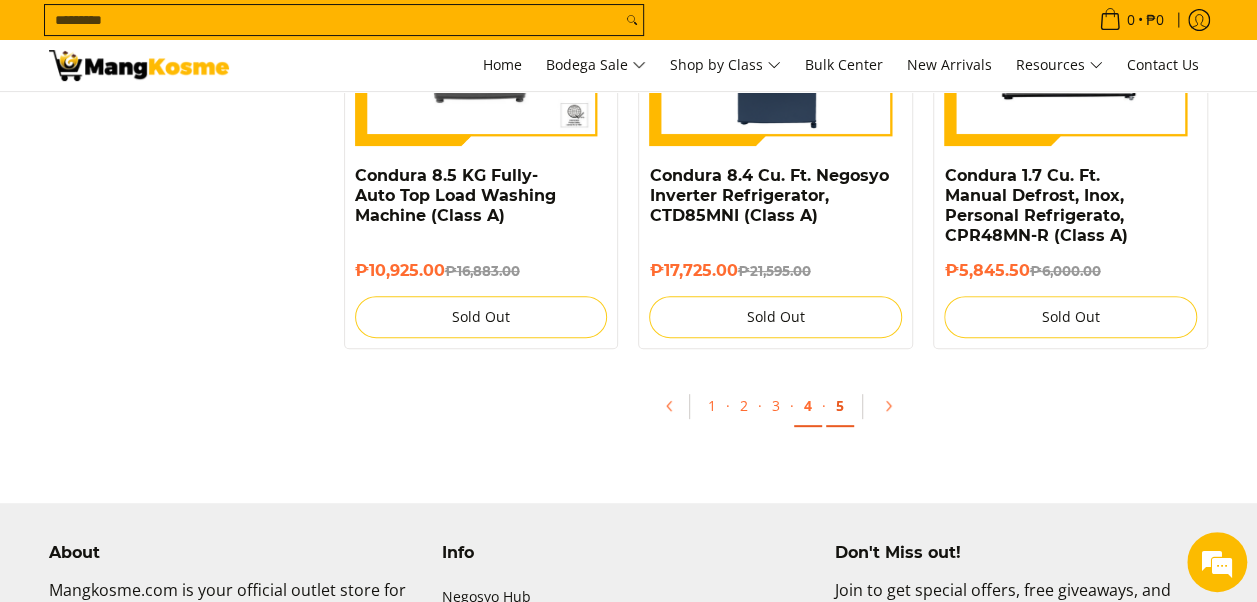 click on "5" at bounding box center (840, 406) 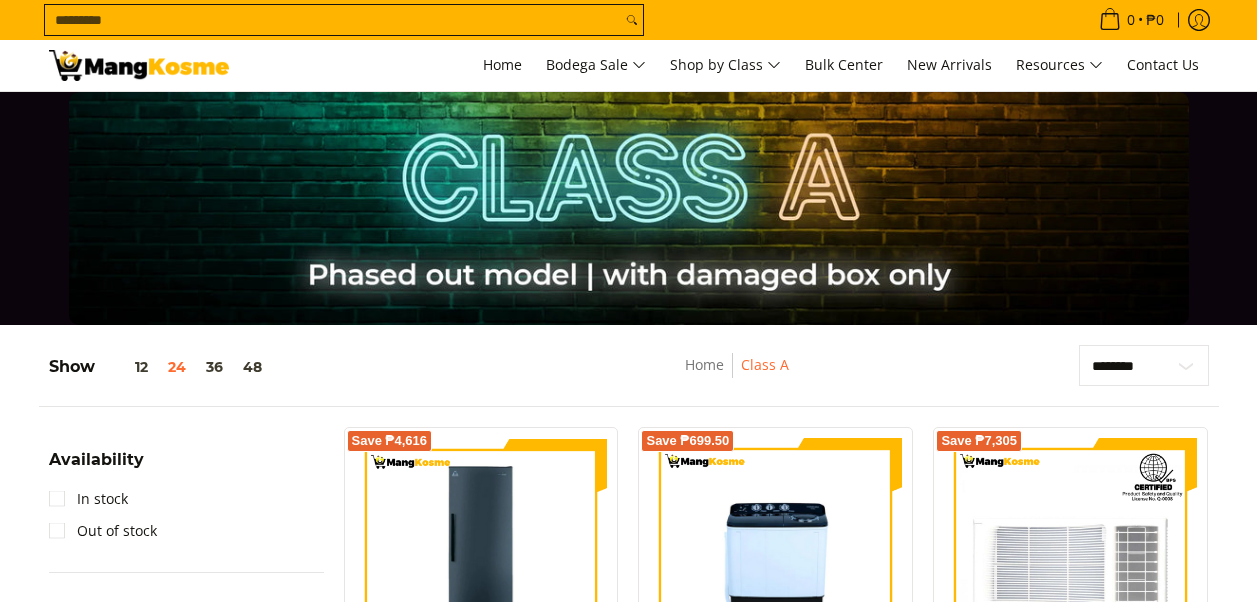 scroll, scrollTop: 0, scrollLeft: 0, axis: both 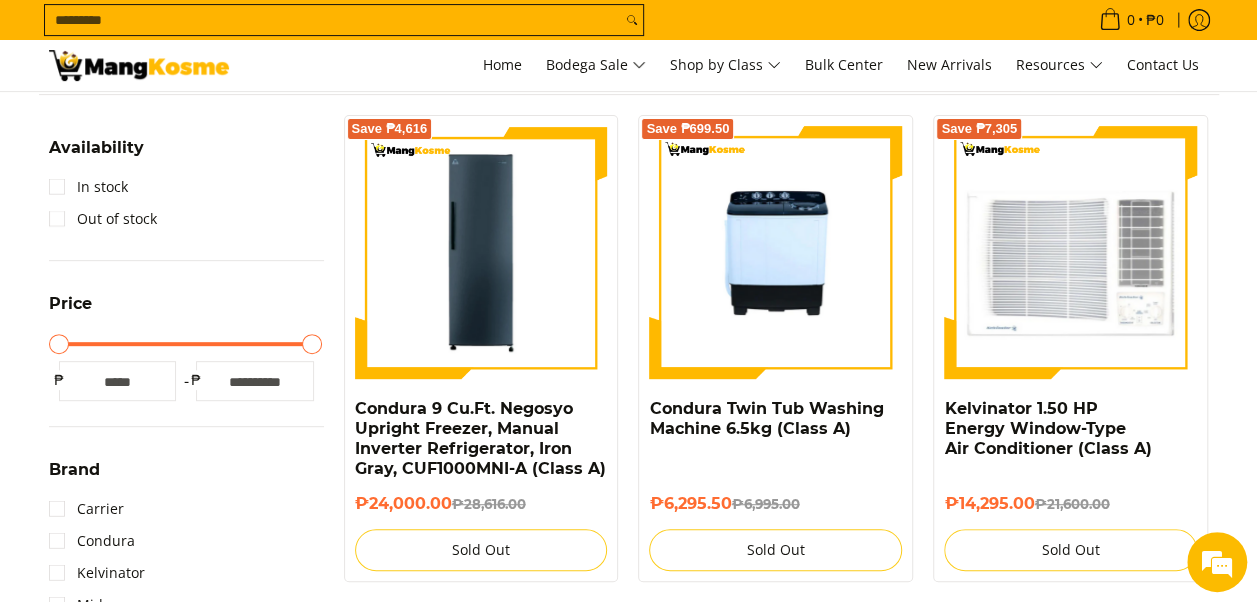 click at bounding box center [1070, 252] 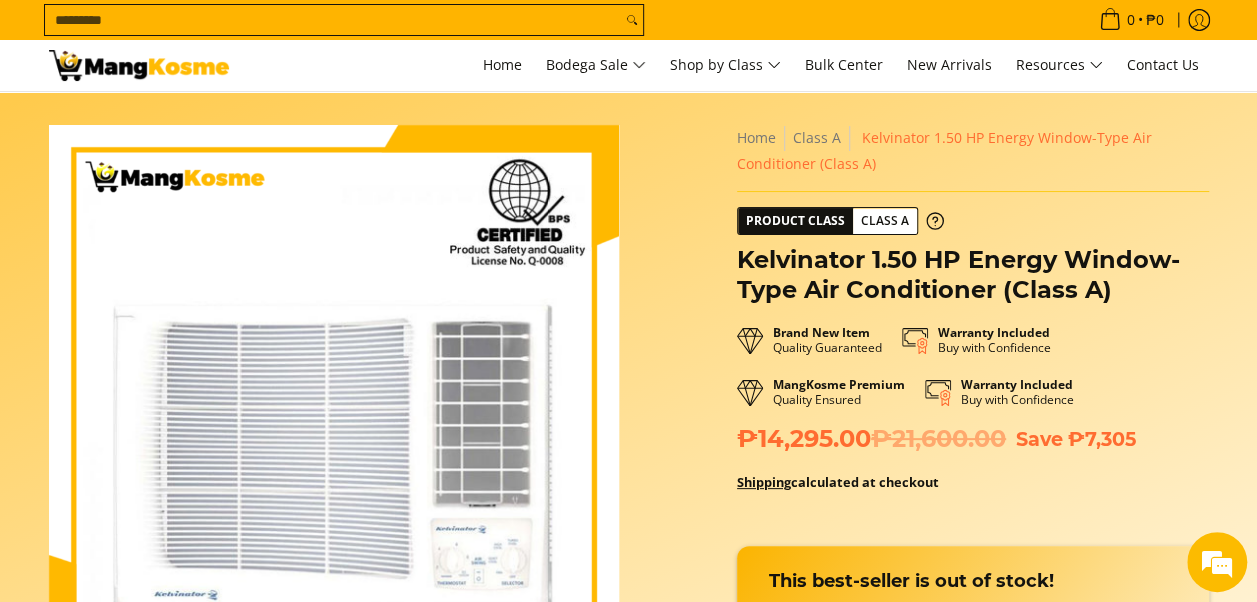 scroll, scrollTop: 0, scrollLeft: 0, axis: both 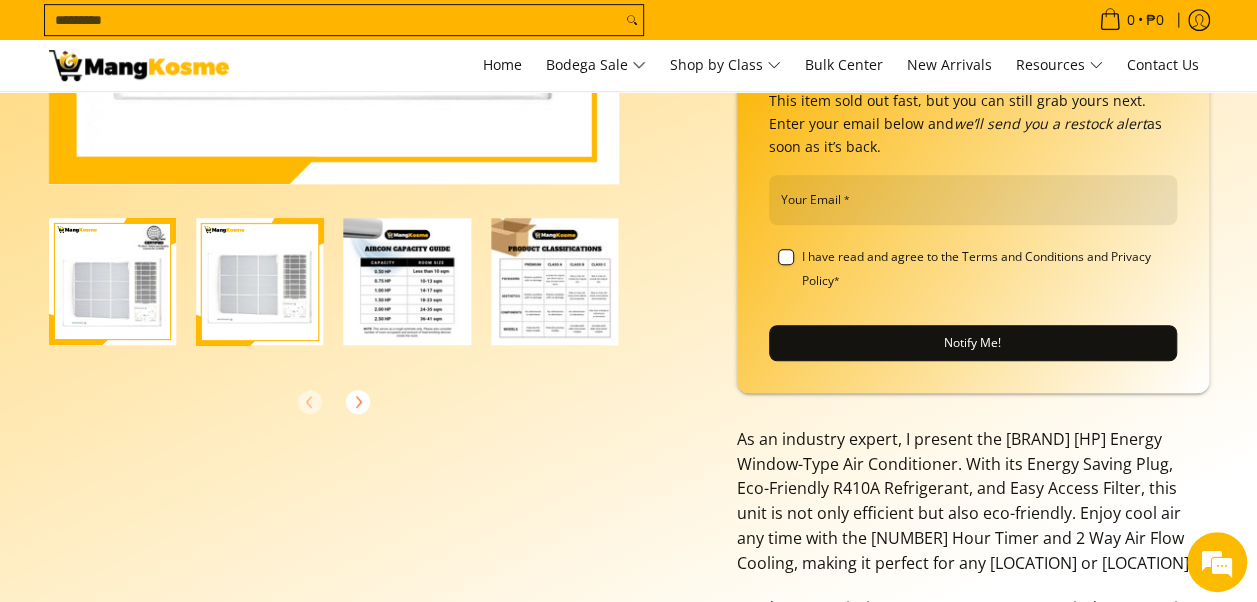 click at bounding box center (408, 282) 